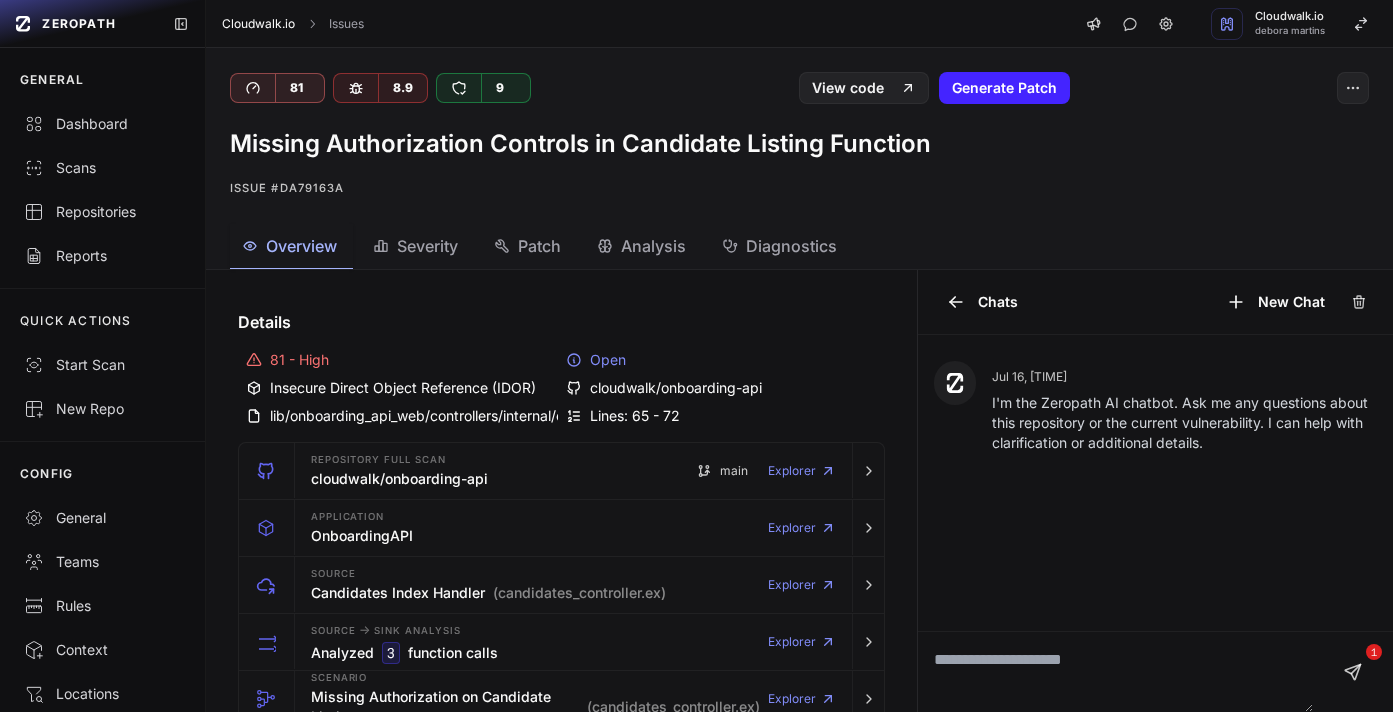 scroll, scrollTop: 0, scrollLeft: 0, axis: both 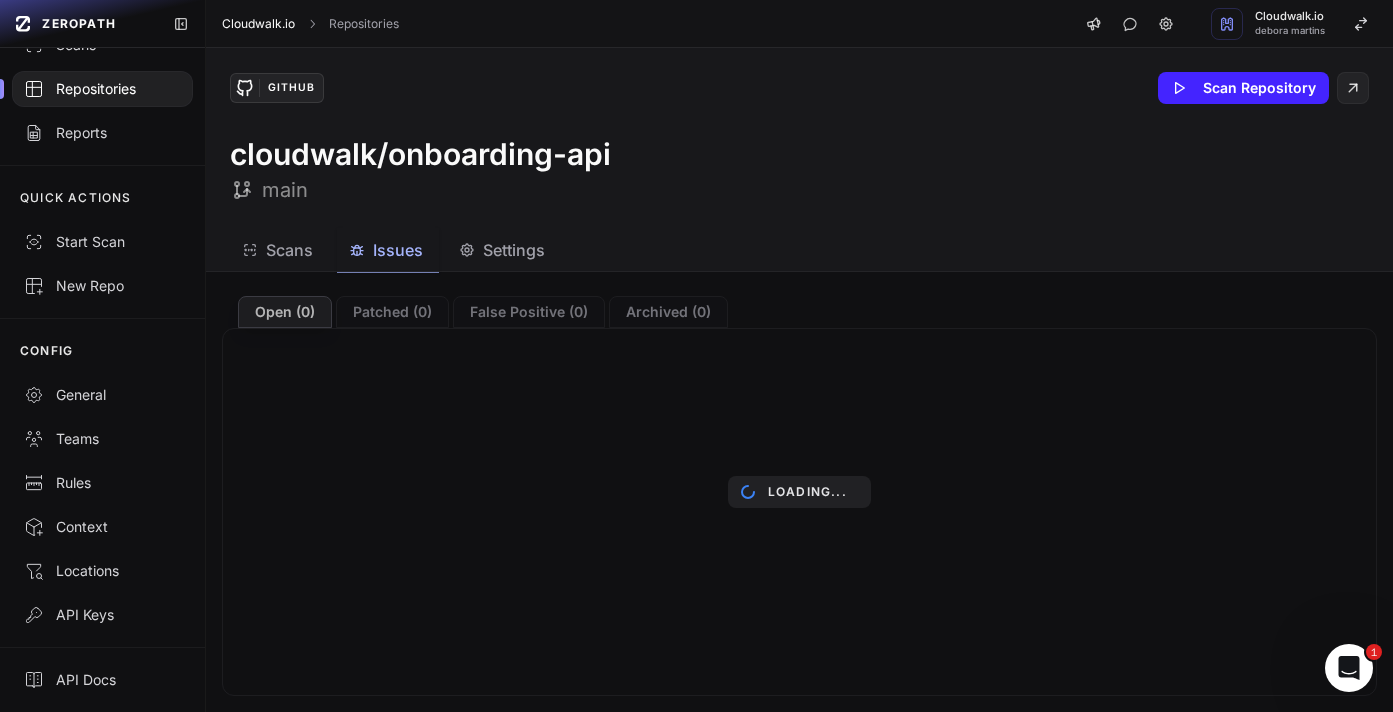 click on "Cloudwalk.io" at bounding box center (258, 24) 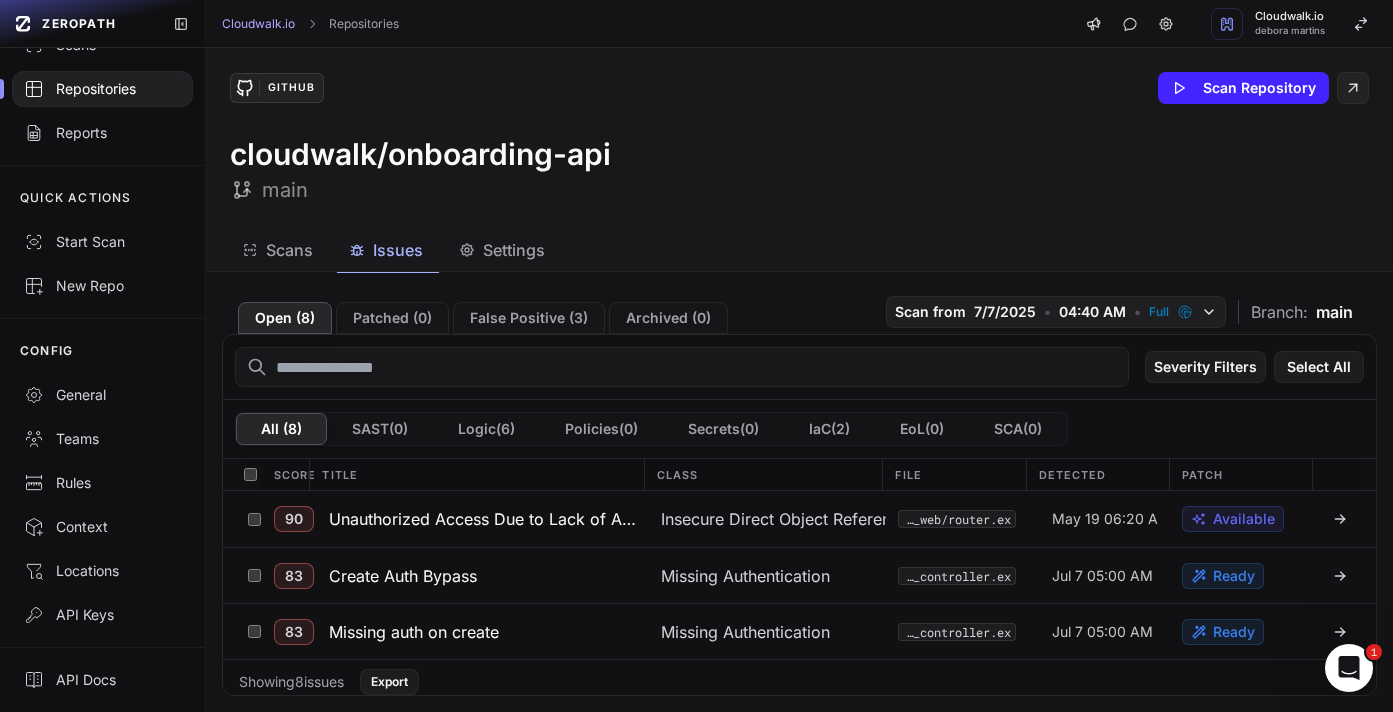 click on "Scans" at bounding box center [279, 250] 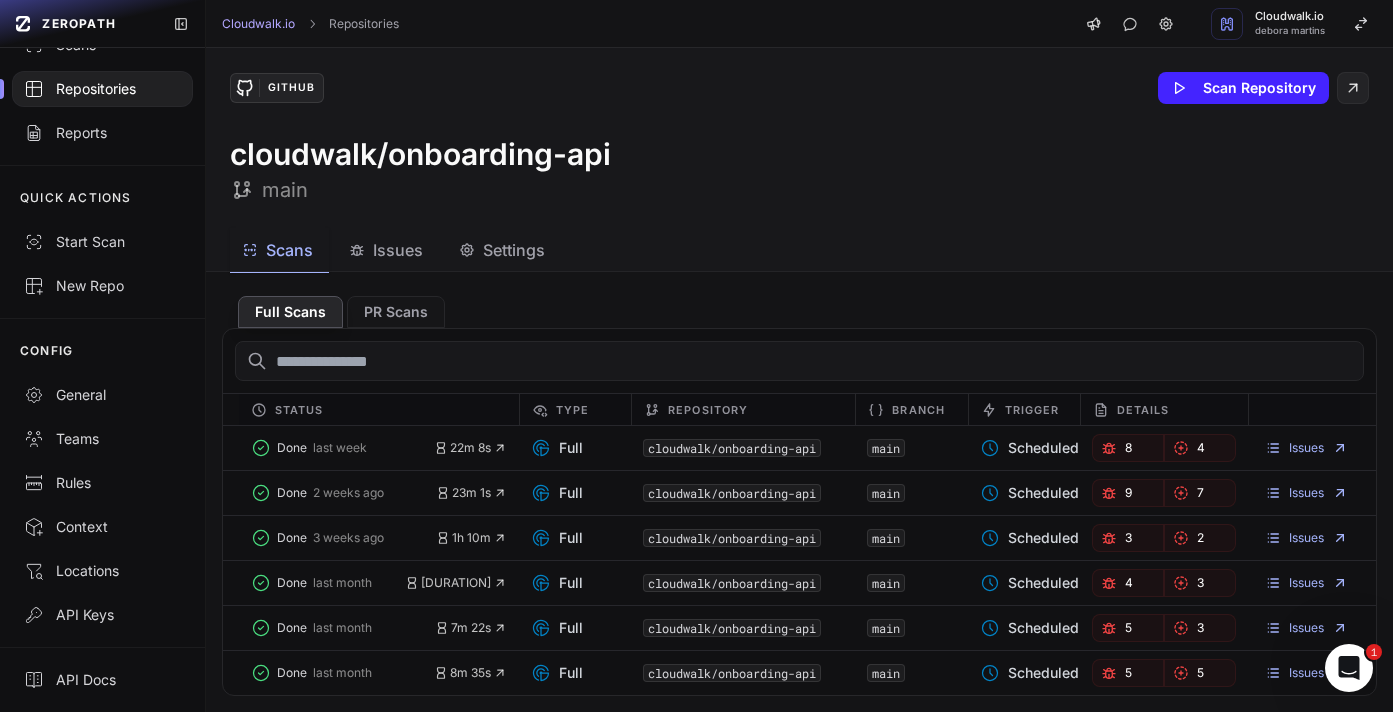 click at bounding box center (799, 361) 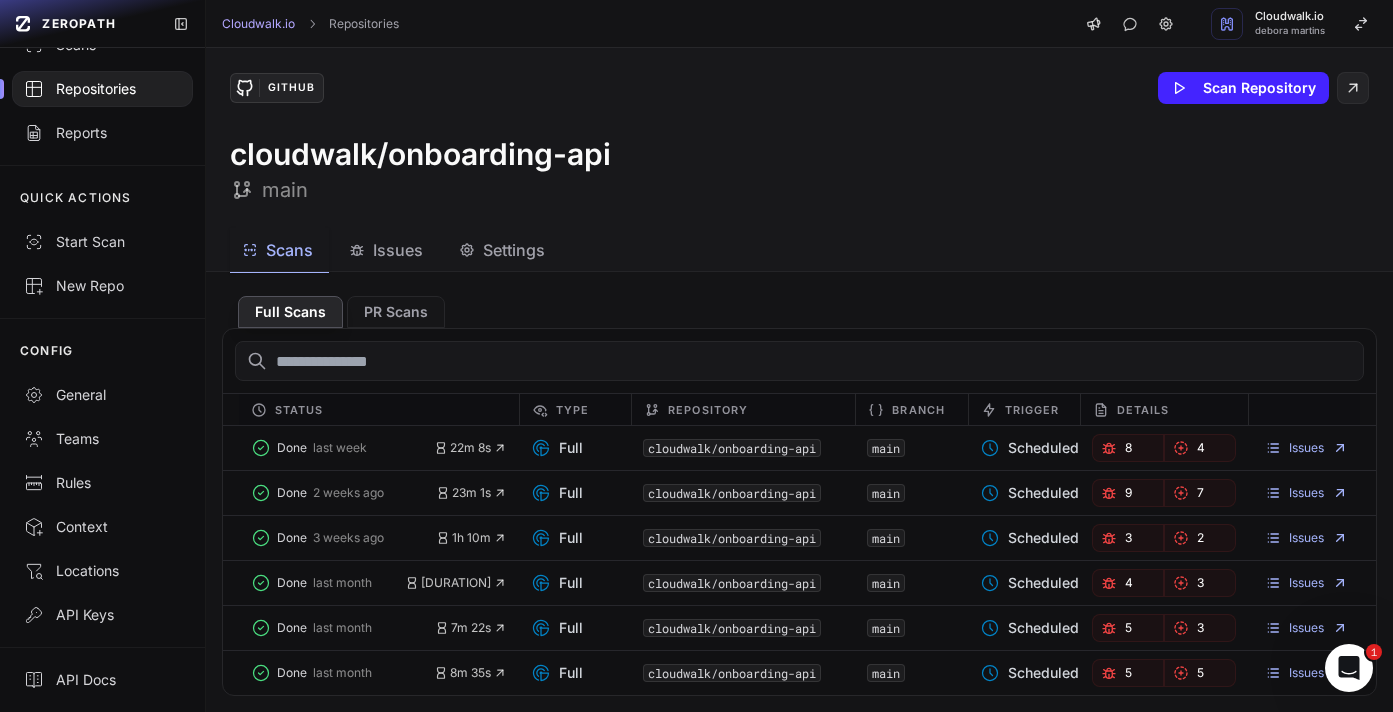 click on "Repositories" at bounding box center [102, 89] 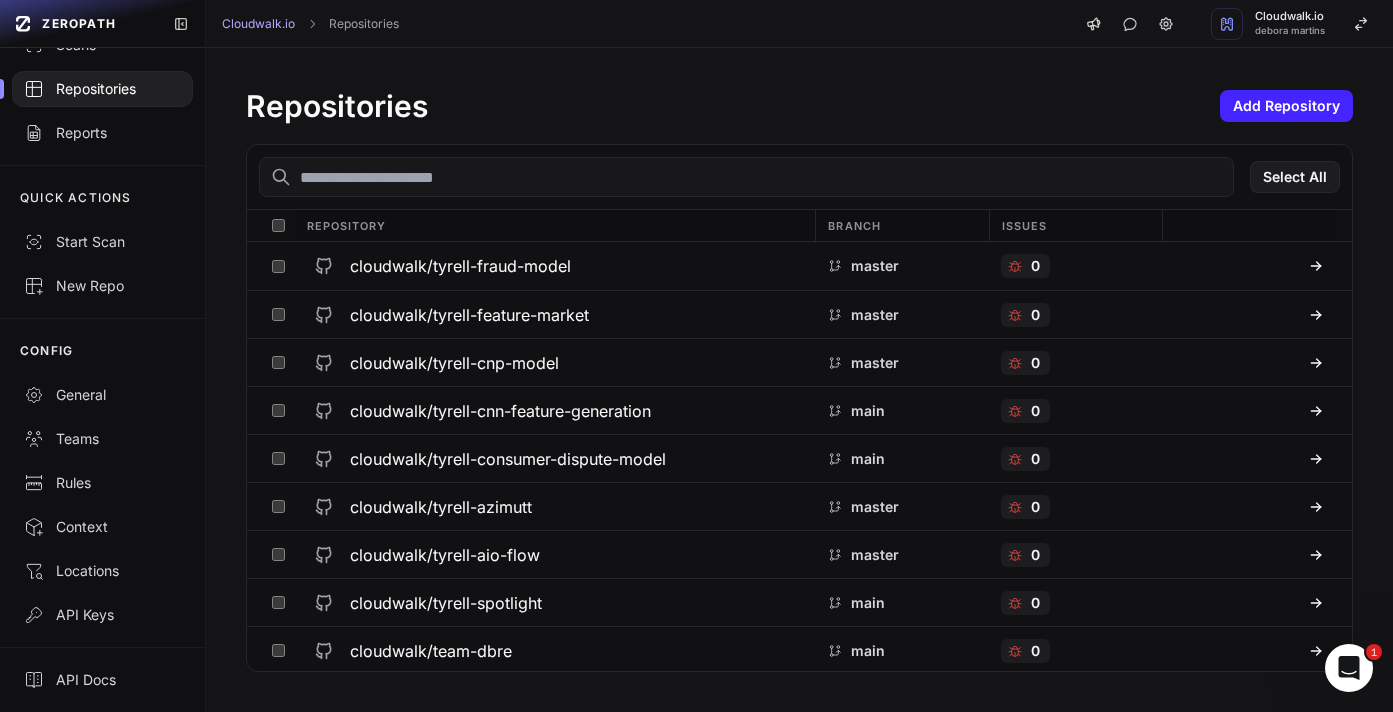 click at bounding box center (746, 177) 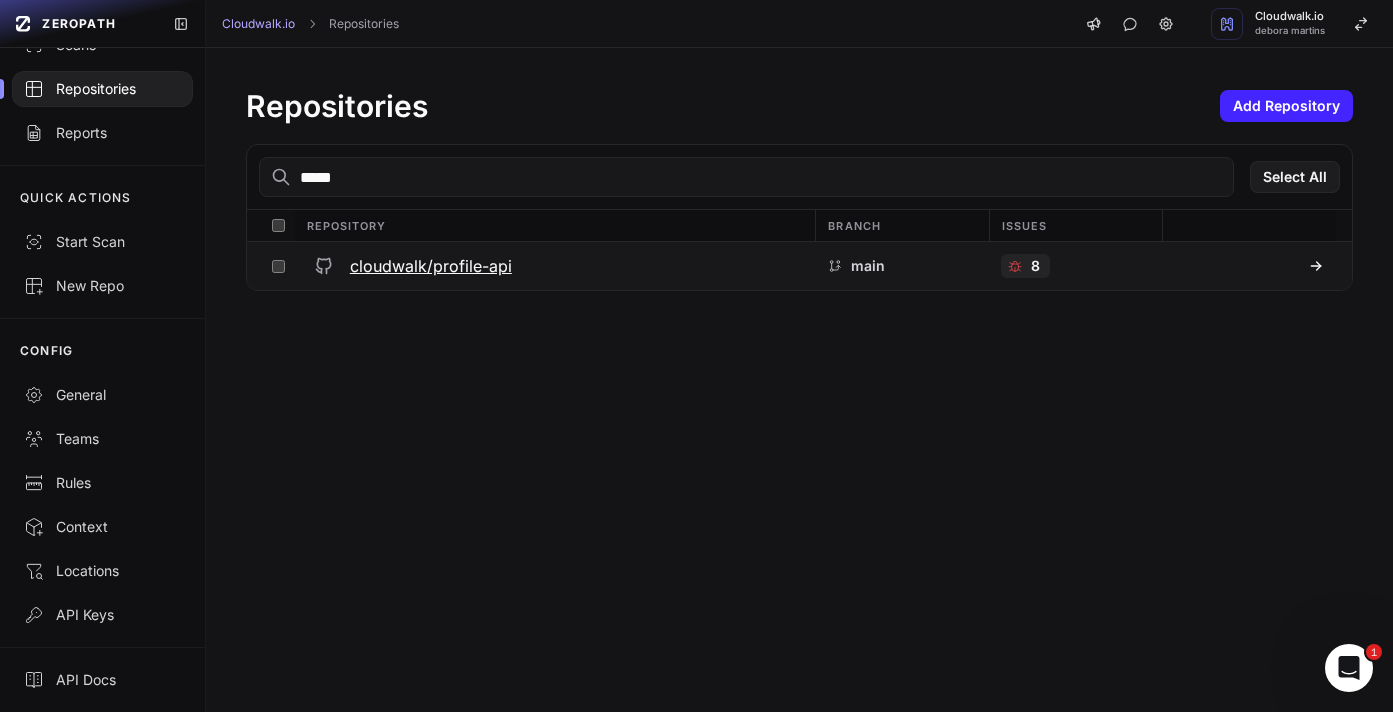 type on "*****" 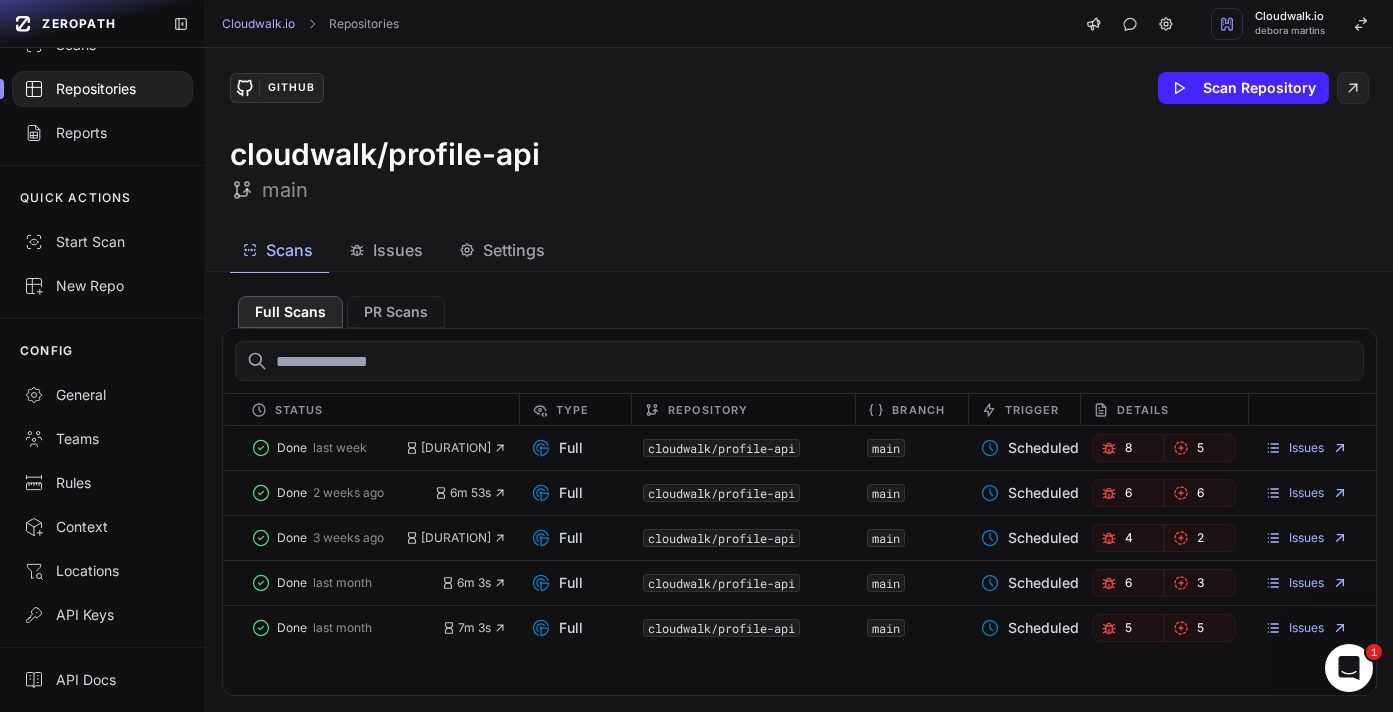 click on "Issues" at bounding box center [398, 250] 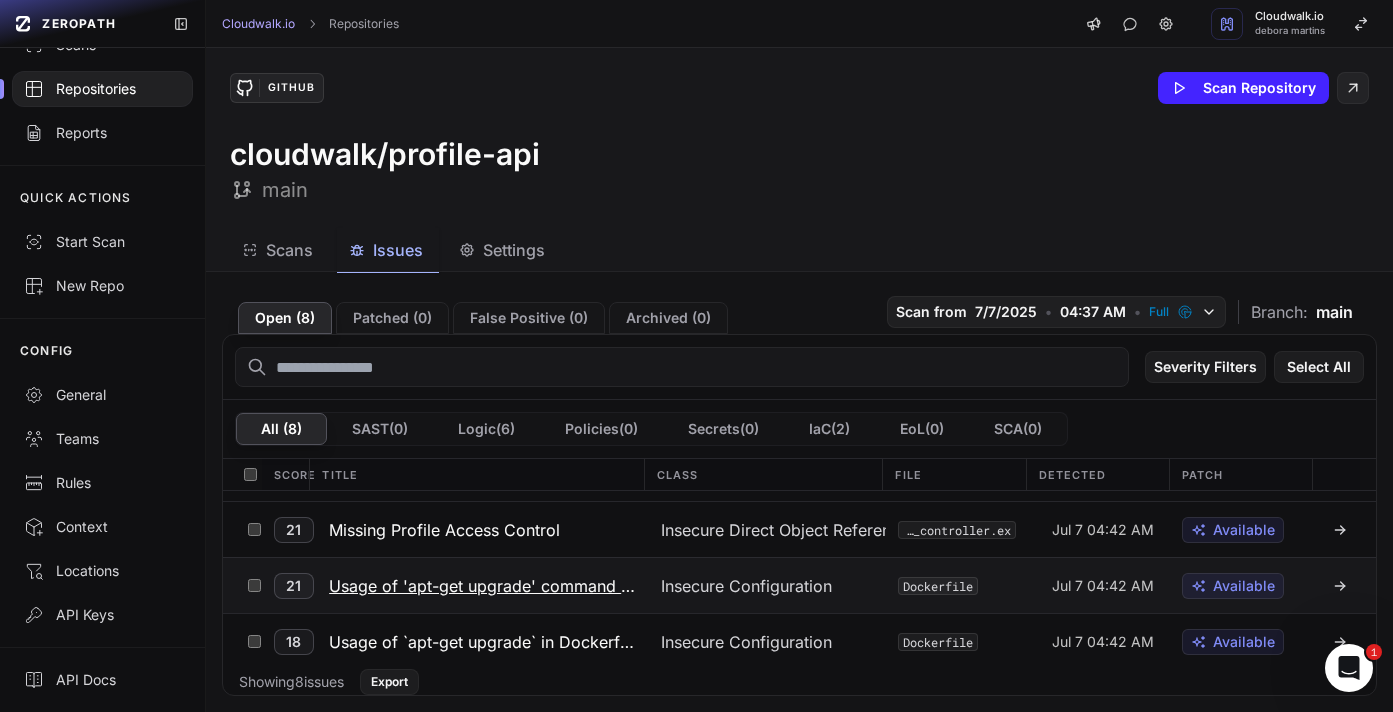 scroll, scrollTop: 0, scrollLeft: 0, axis: both 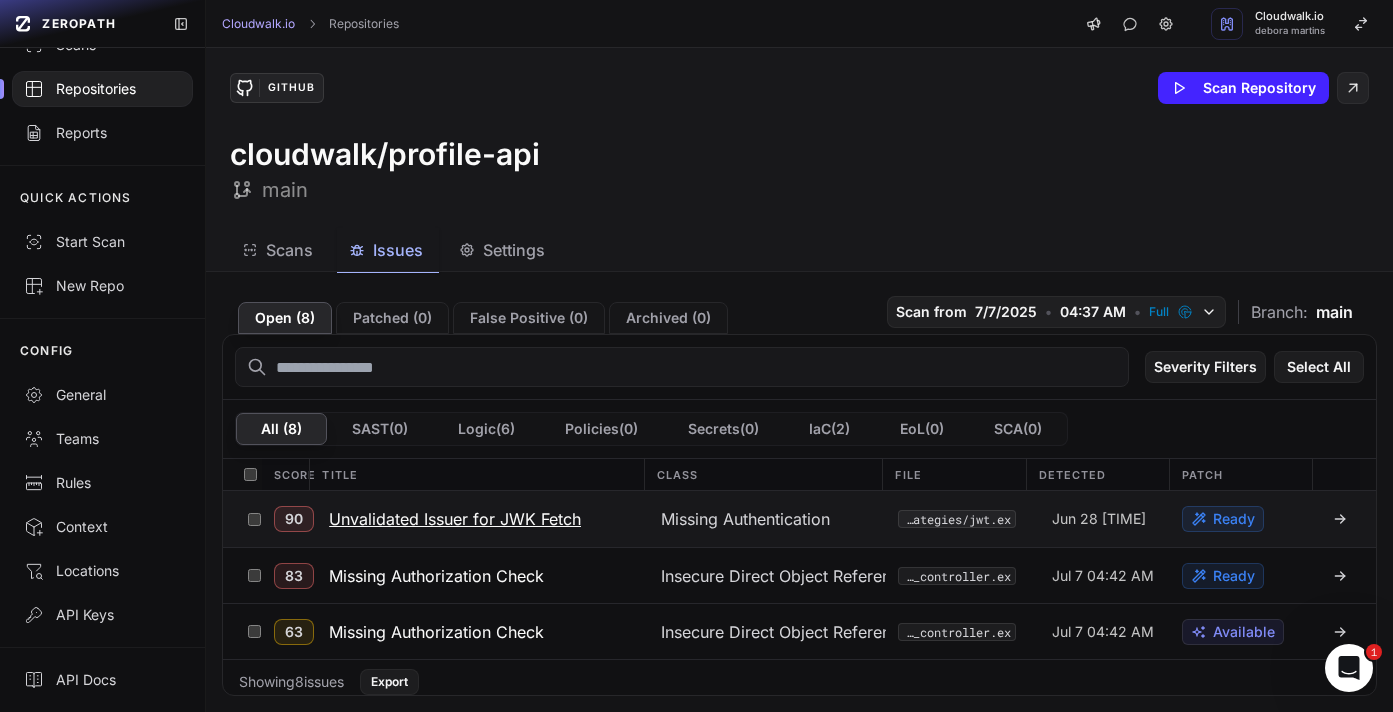 click 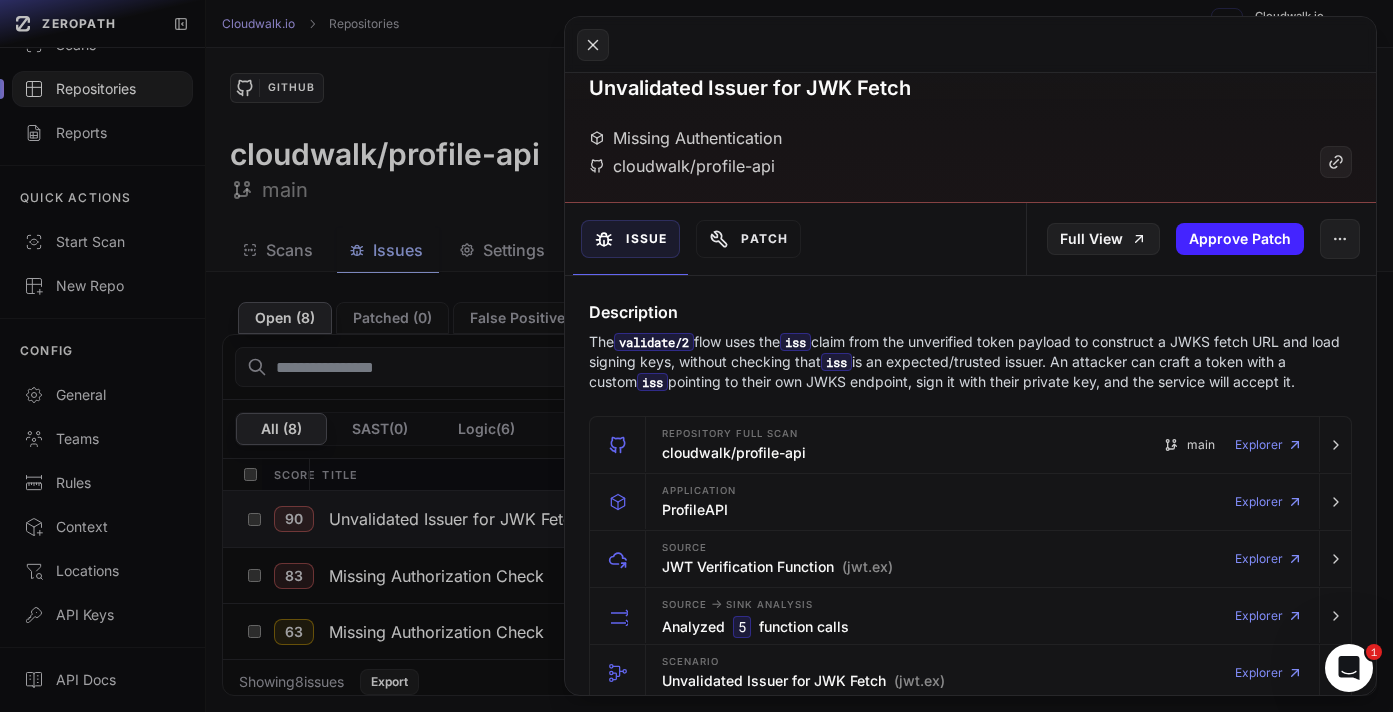 scroll, scrollTop: 73, scrollLeft: 0, axis: vertical 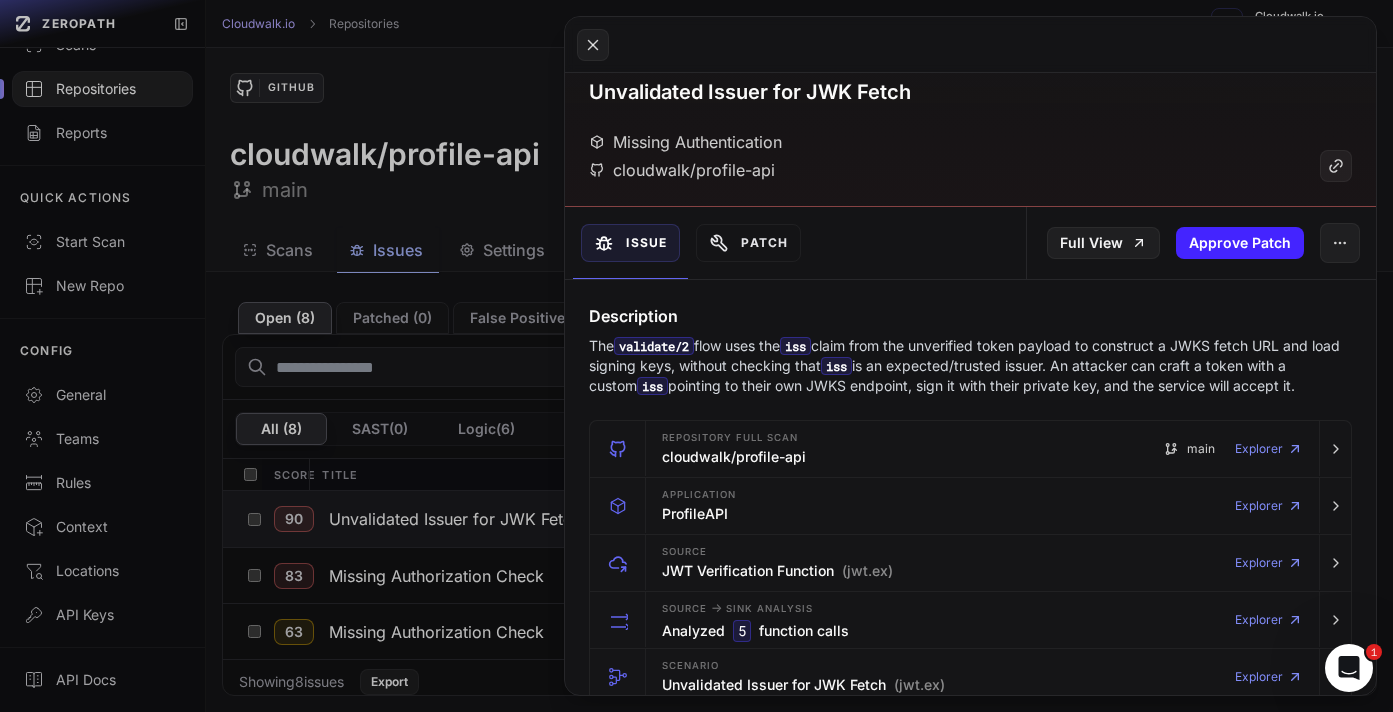 click 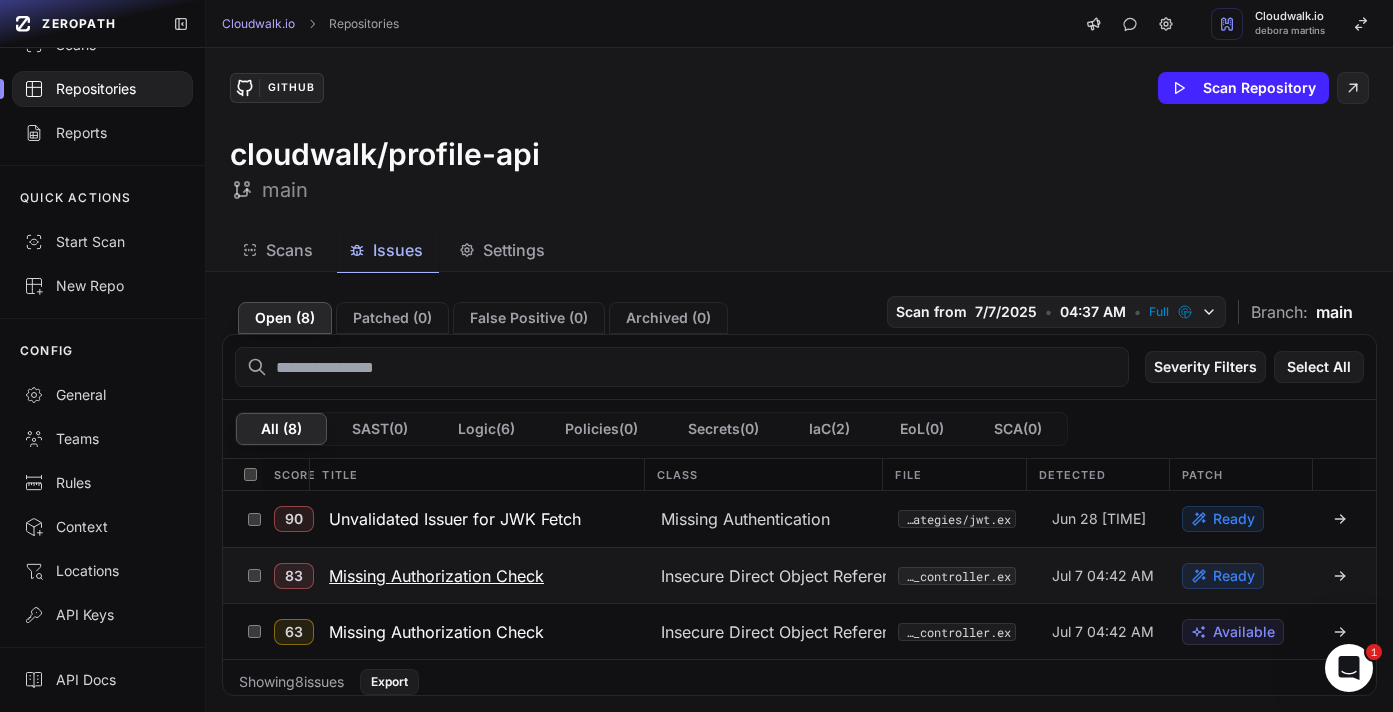 click 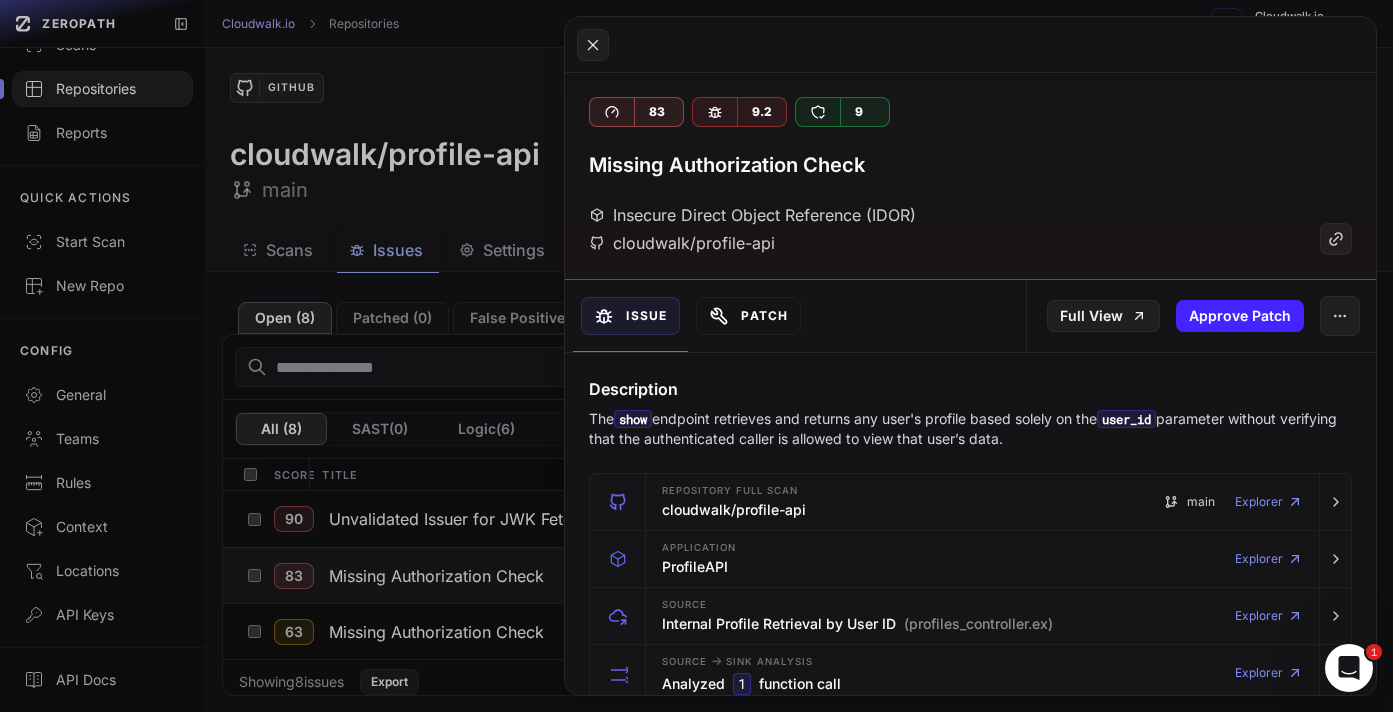 click on "Patch" at bounding box center (748, 316) 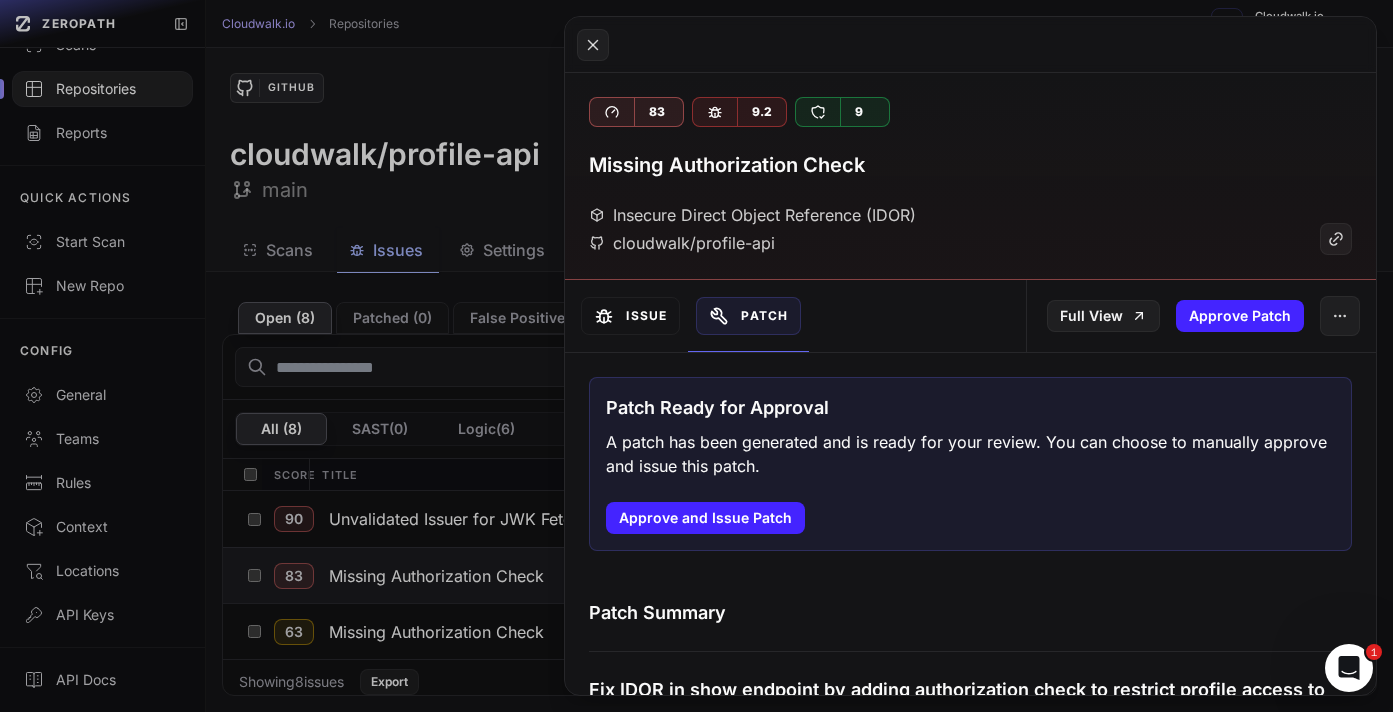 click on "Issue" at bounding box center [630, 316] 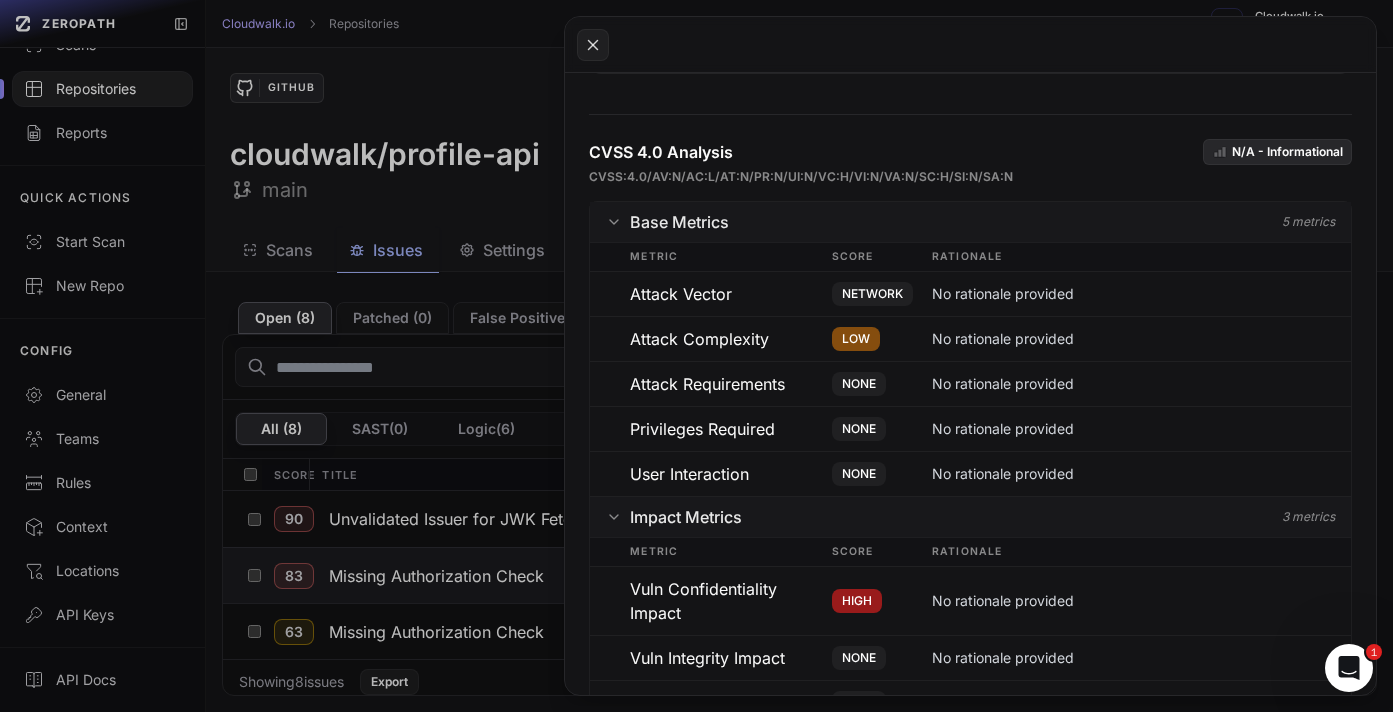 scroll, scrollTop: 1274, scrollLeft: 0, axis: vertical 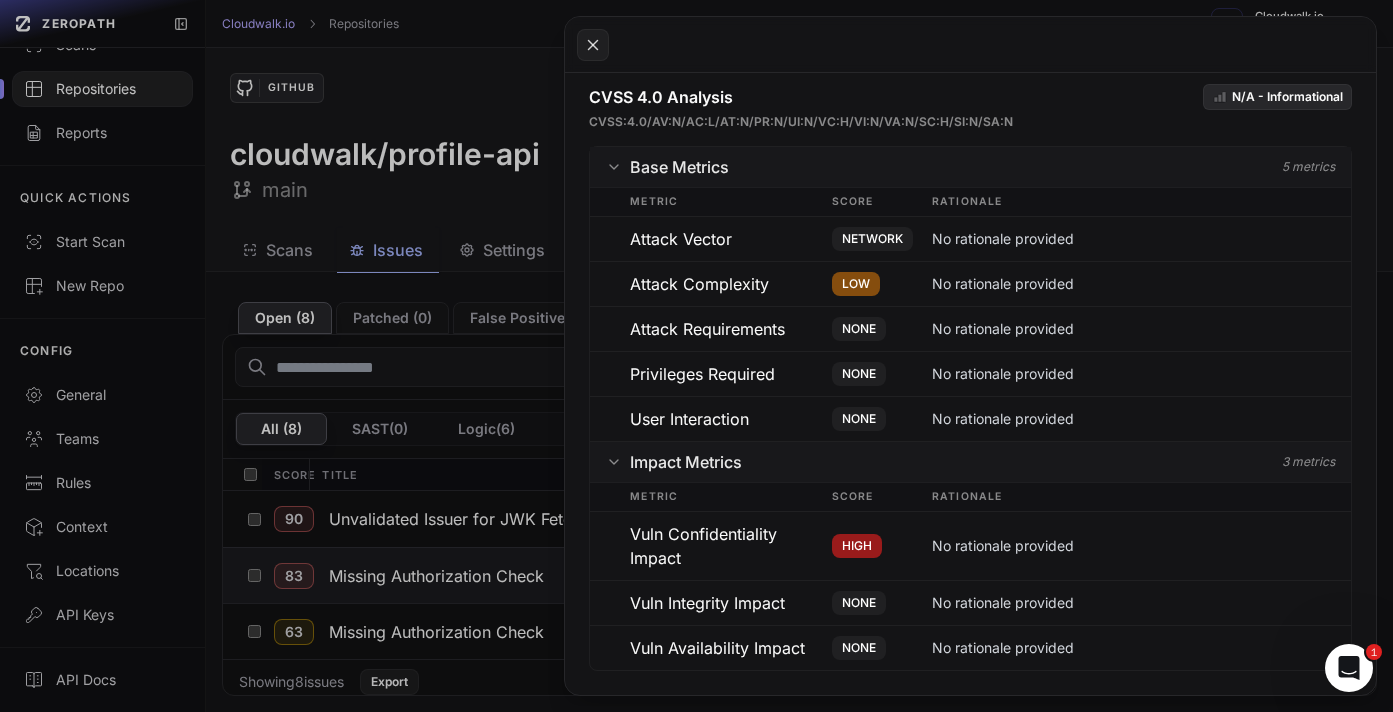 click 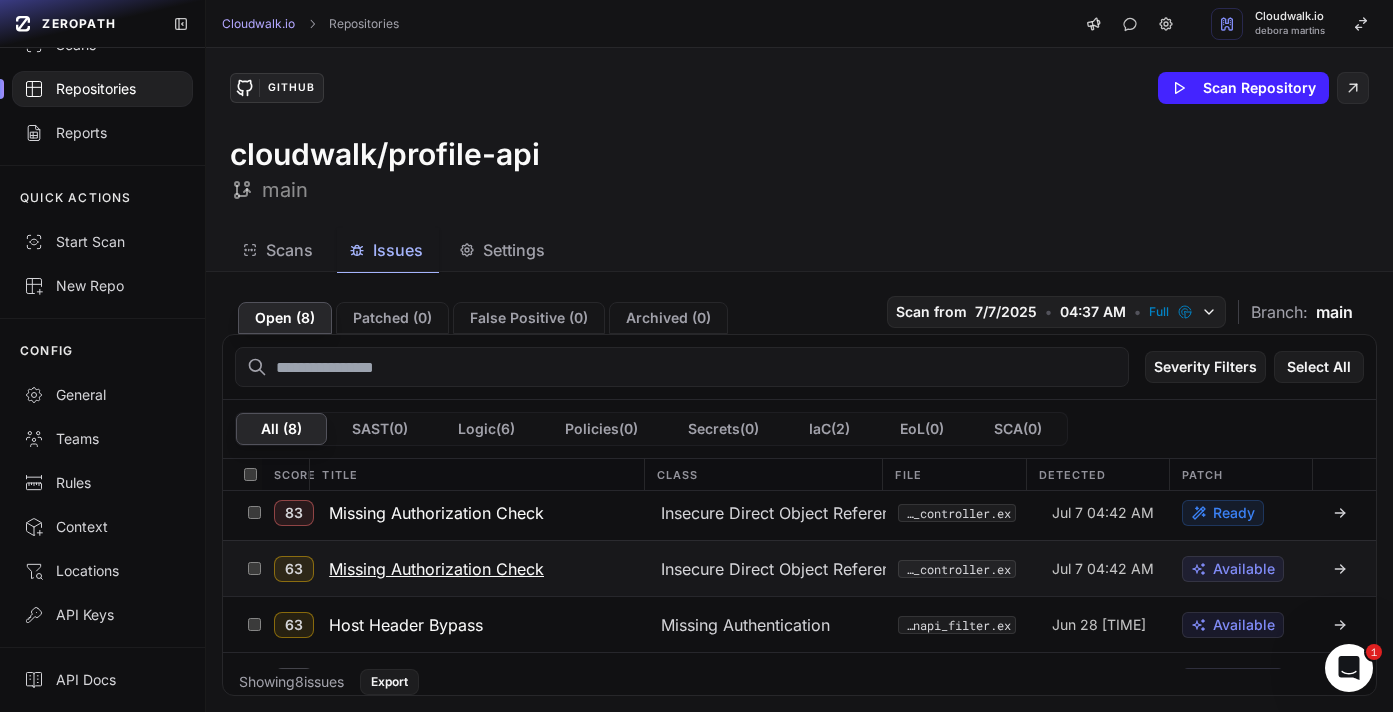 scroll, scrollTop: 72, scrollLeft: 0, axis: vertical 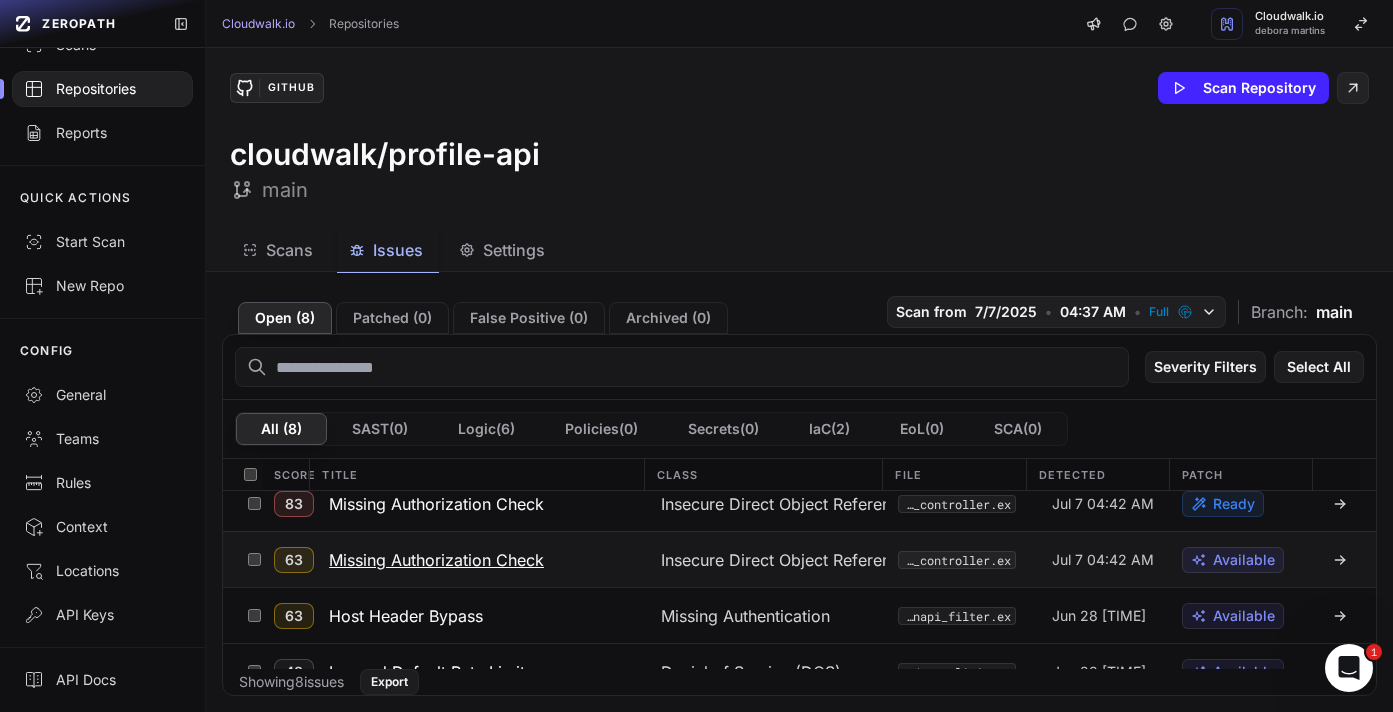 click 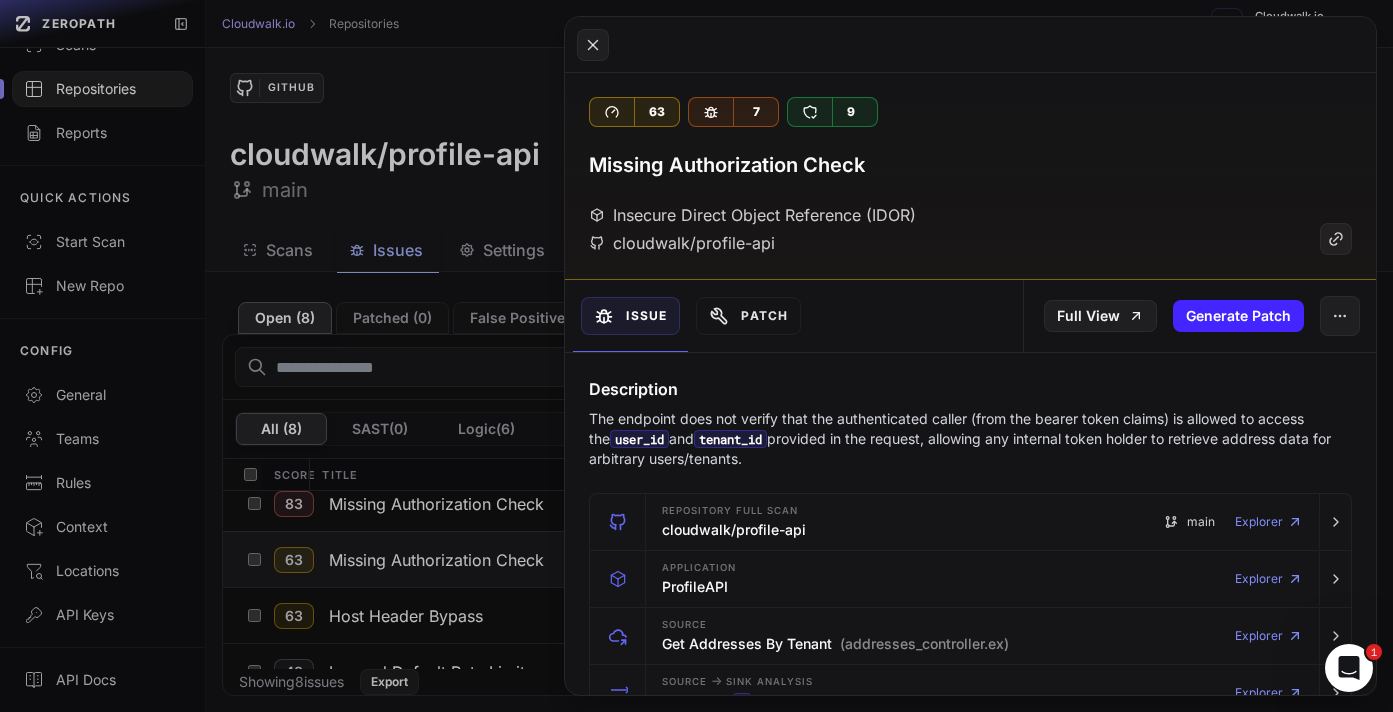 click 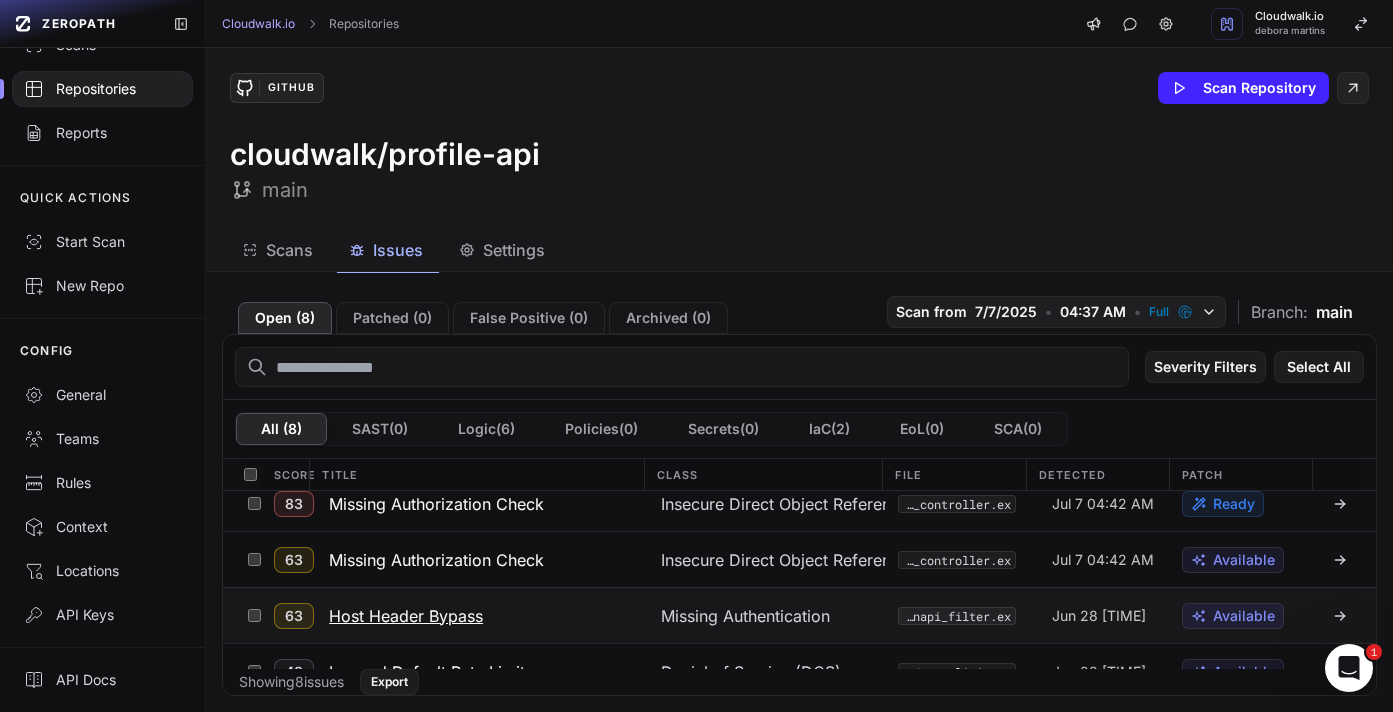 click at bounding box center [1336, 616] 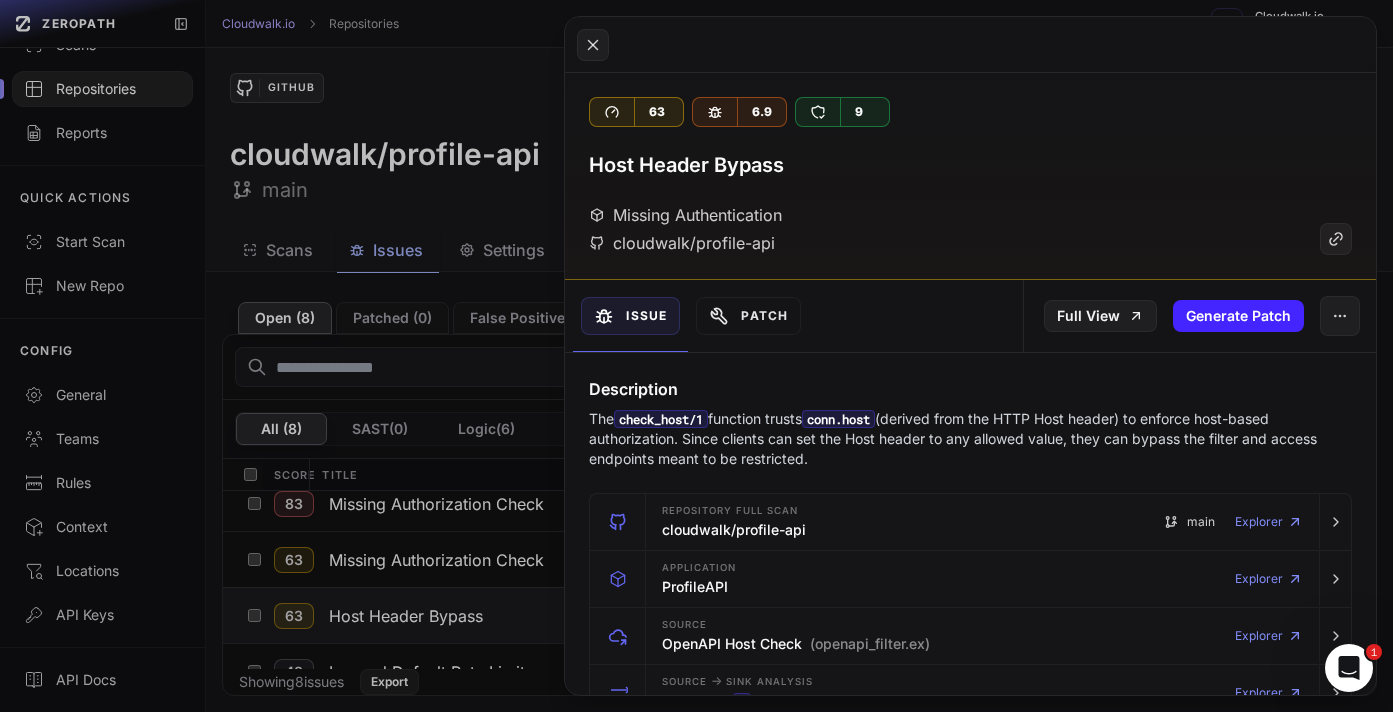 click 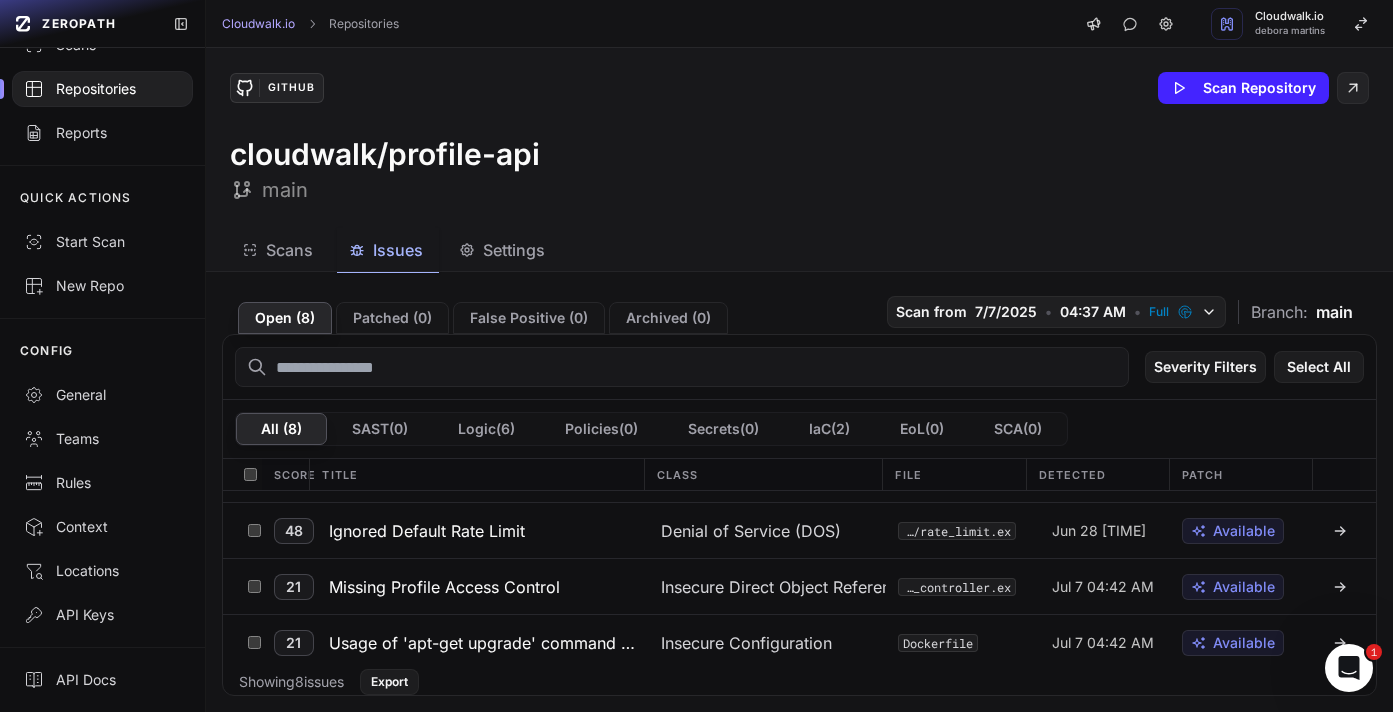 scroll, scrollTop: 242, scrollLeft: 0, axis: vertical 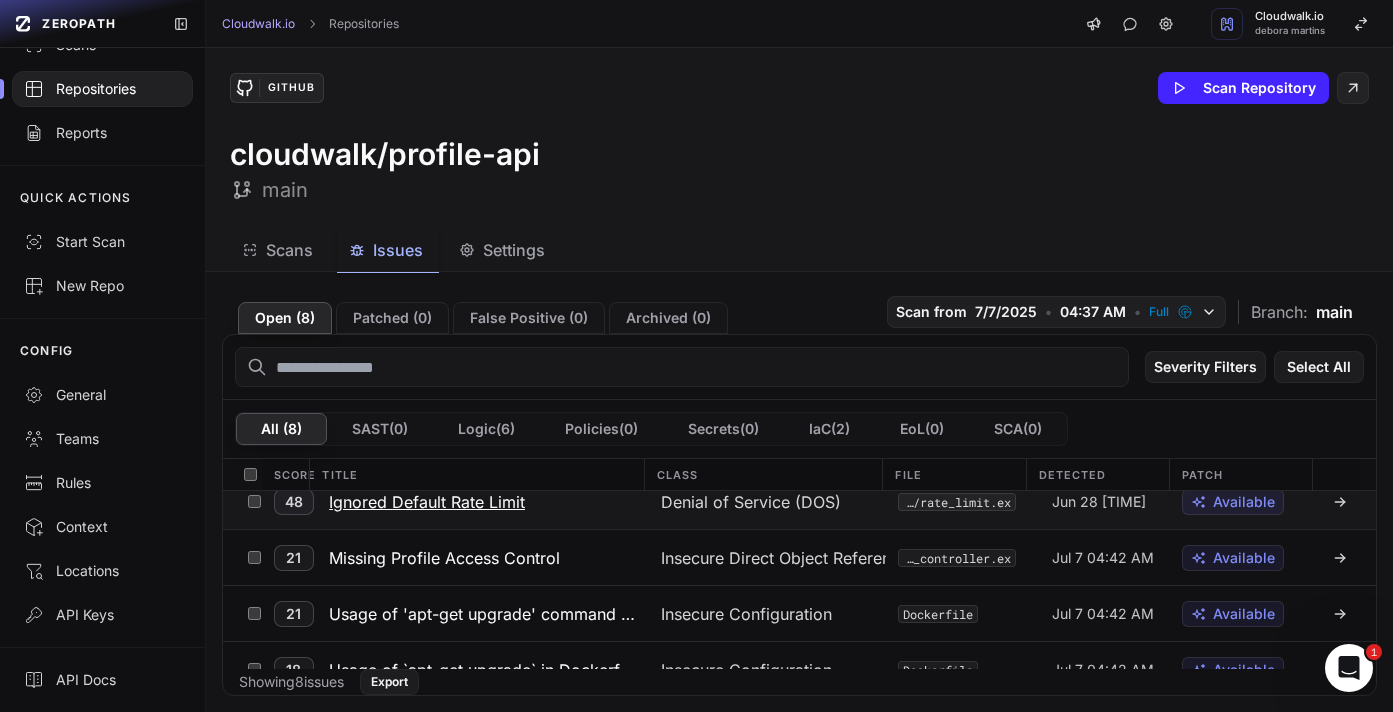 click 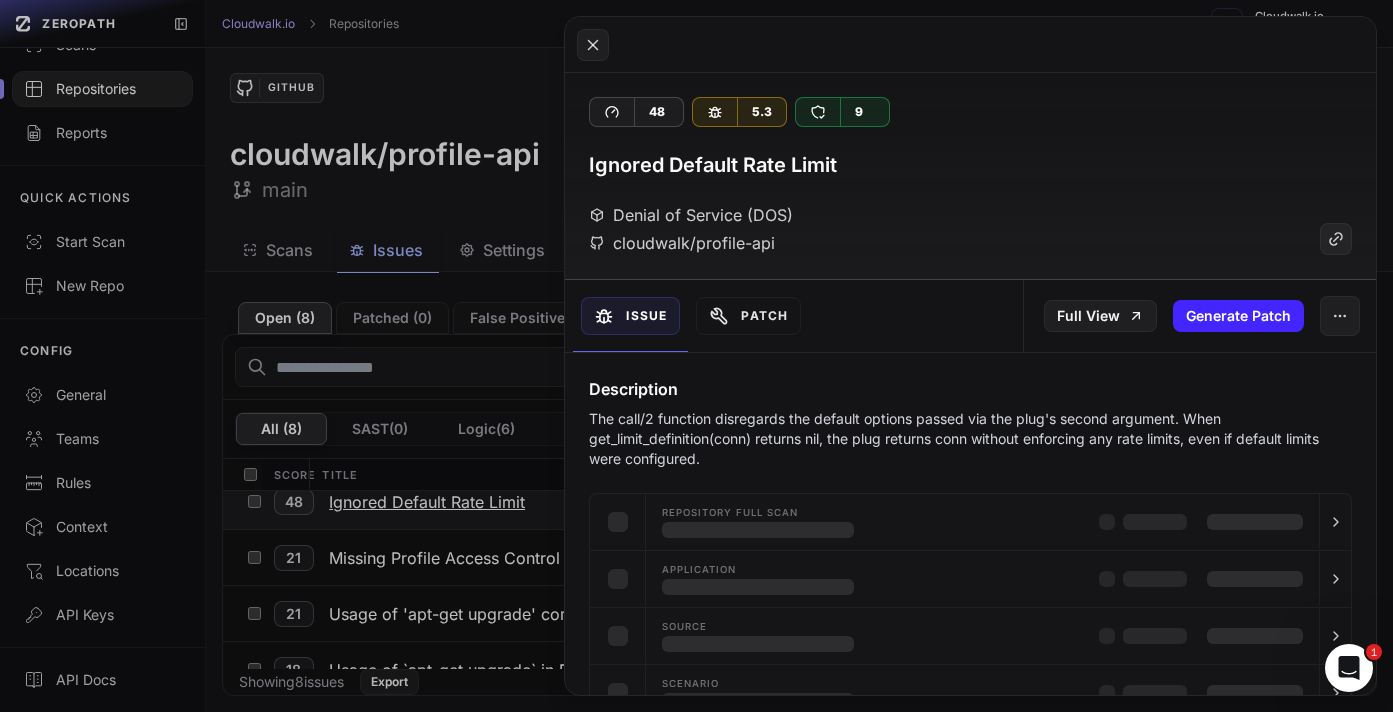 scroll, scrollTop: 224, scrollLeft: 0, axis: vertical 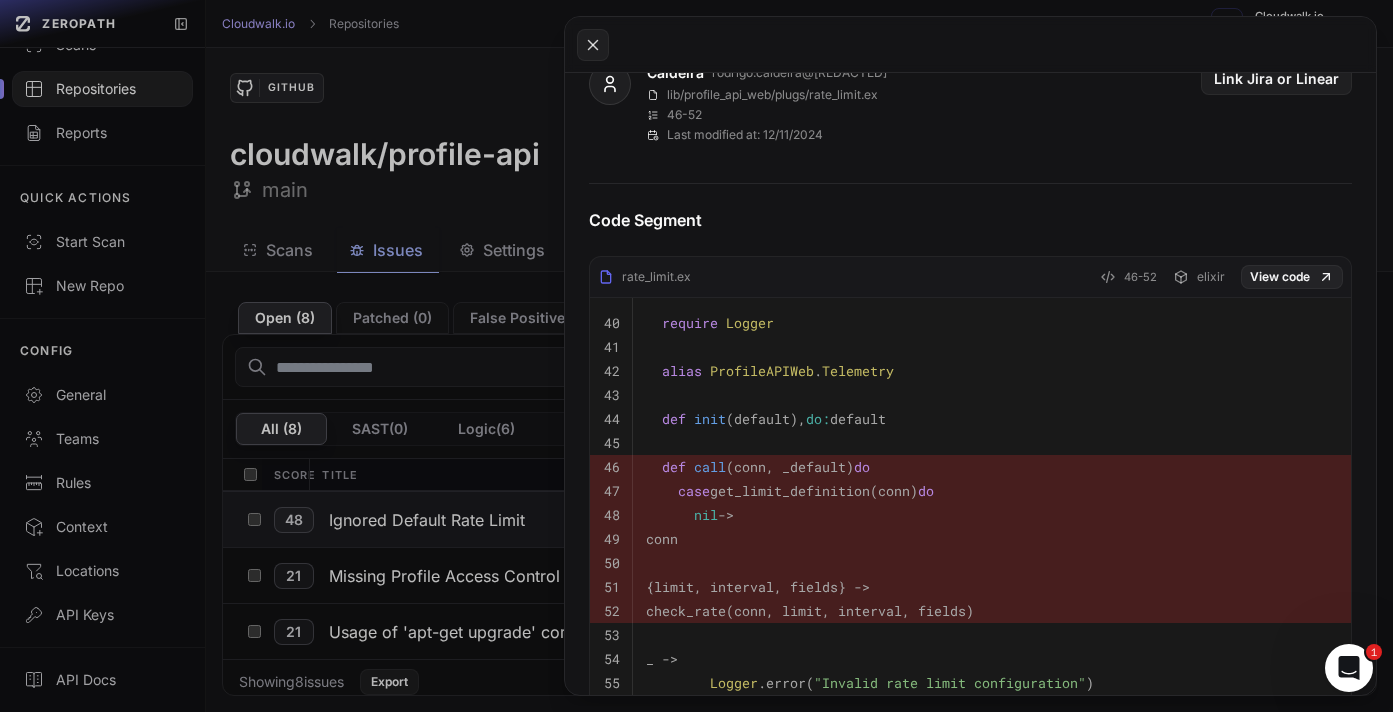 click 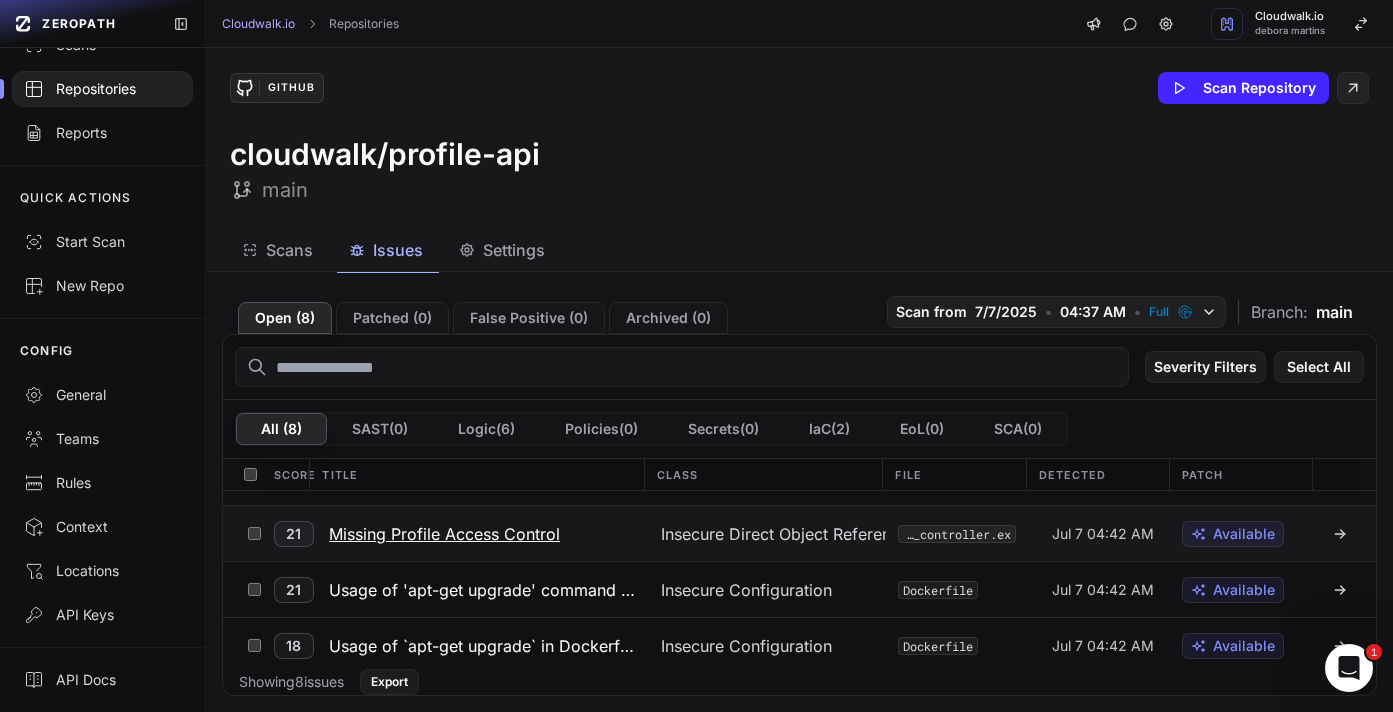 scroll, scrollTop: 268, scrollLeft: 0, axis: vertical 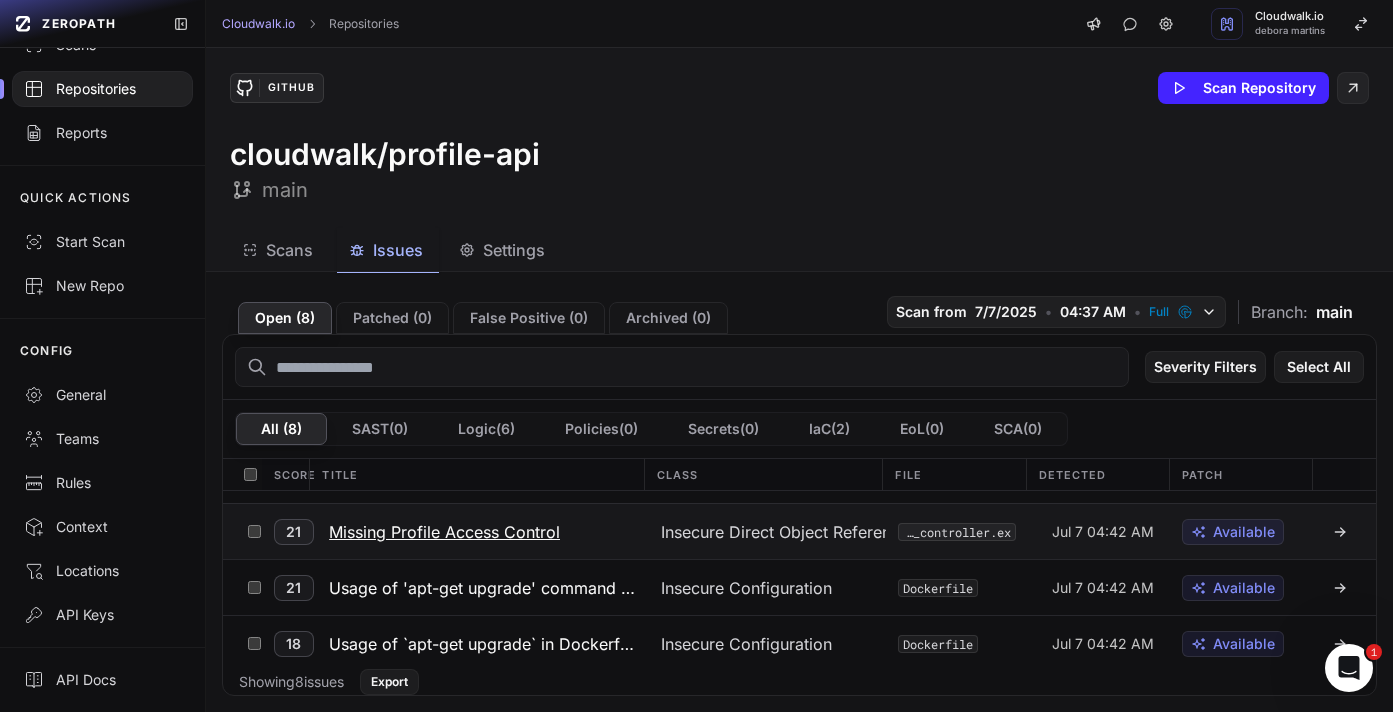 click 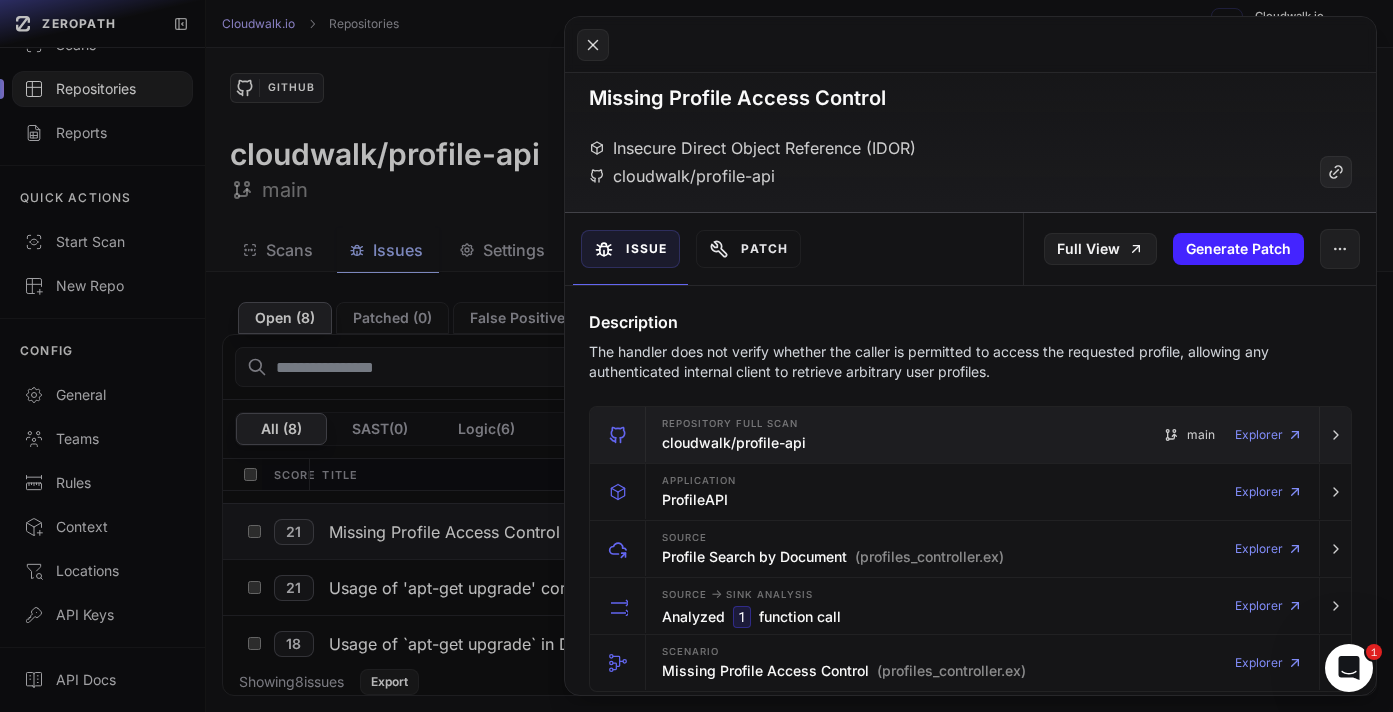 scroll, scrollTop: 25, scrollLeft: 0, axis: vertical 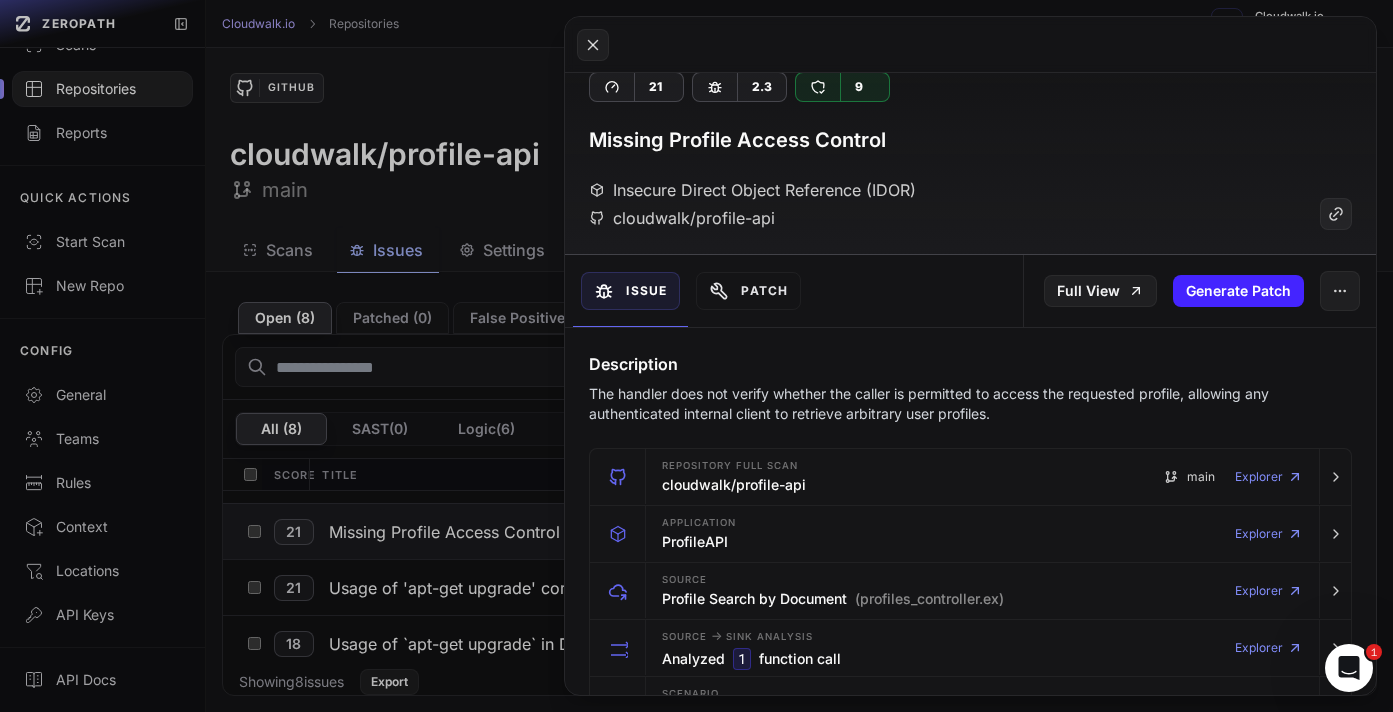 click 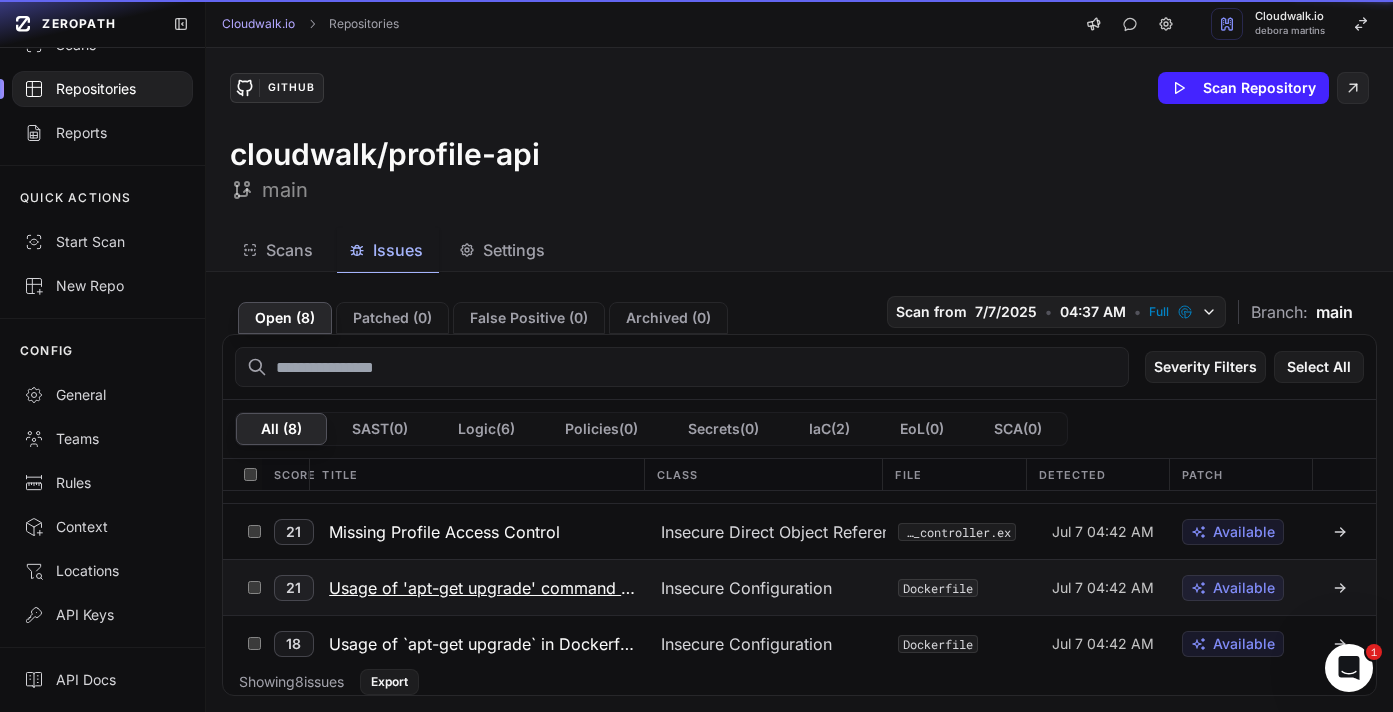 scroll, scrollTop: 270, scrollLeft: 0, axis: vertical 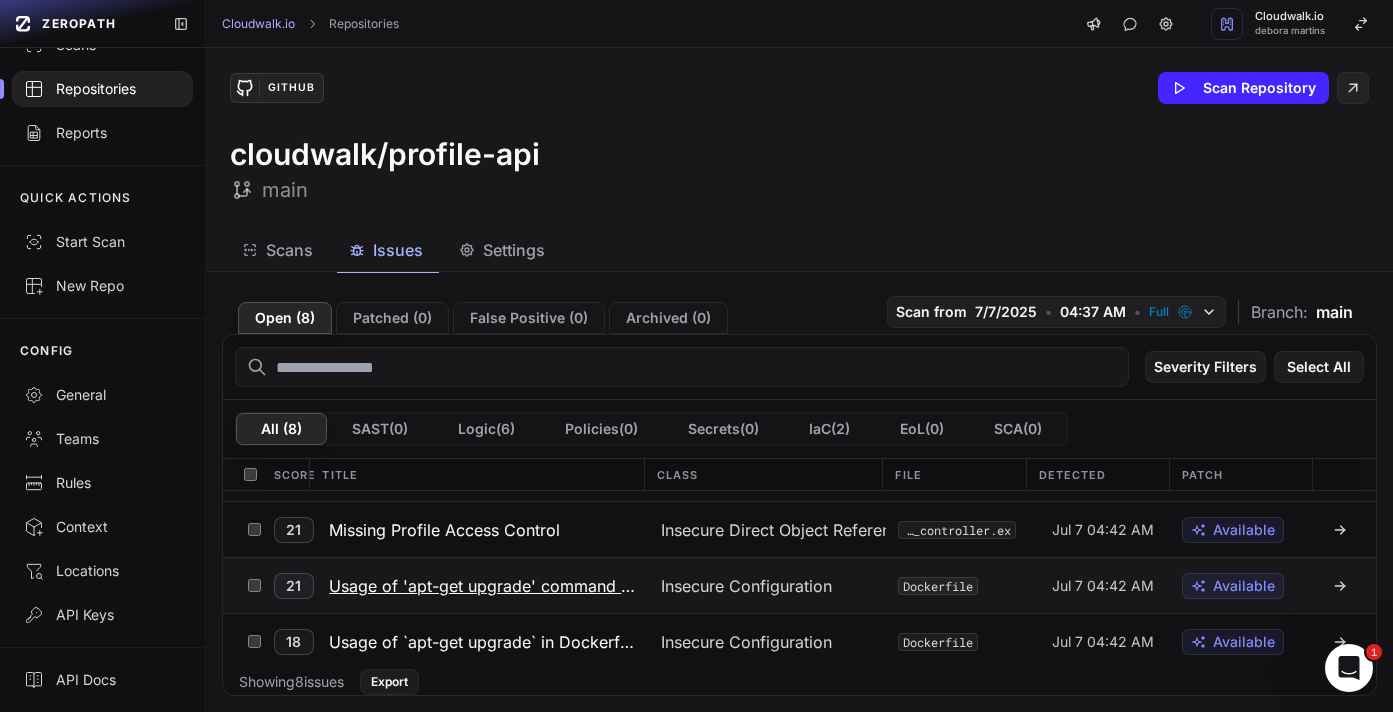 click on "Usage of 'apt-get upgrade' command found in Dockerfile at line 24" at bounding box center [483, 586] 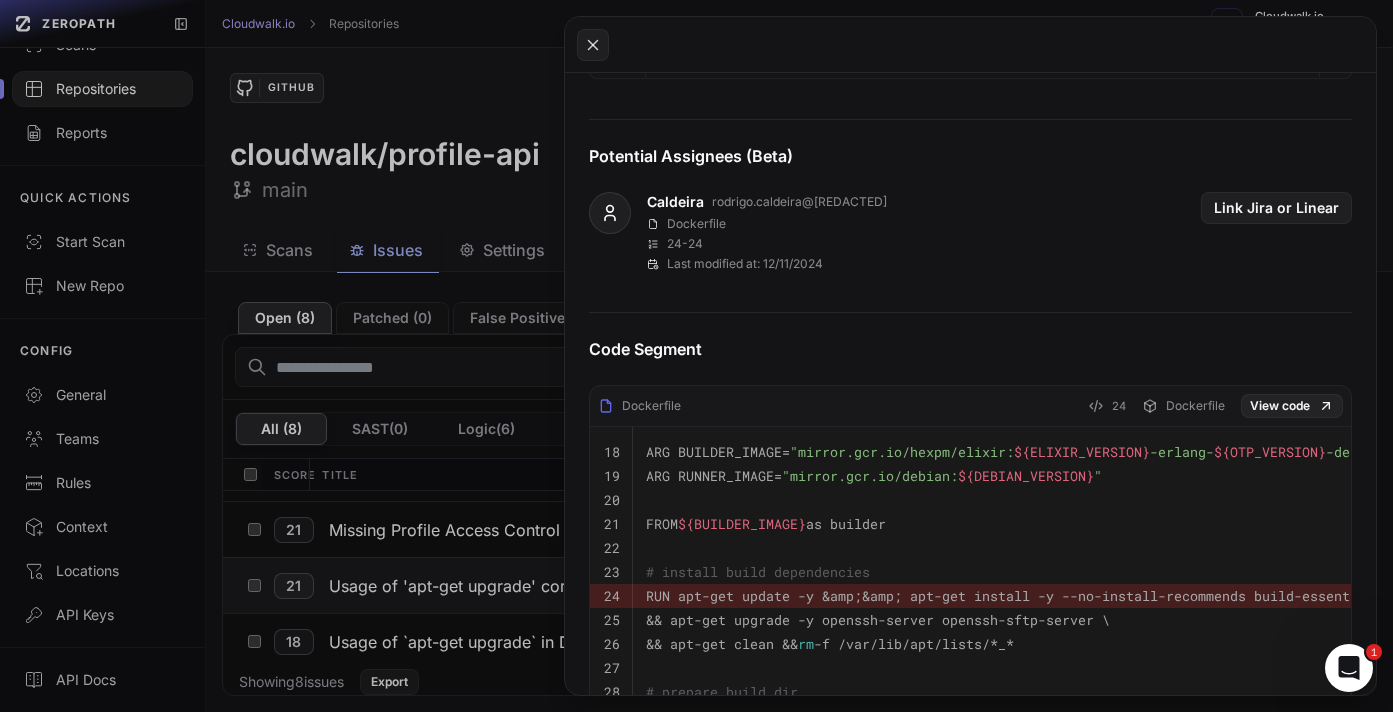 scroll, scrollTop: 680, scrollLeft: 0, axis: vertical 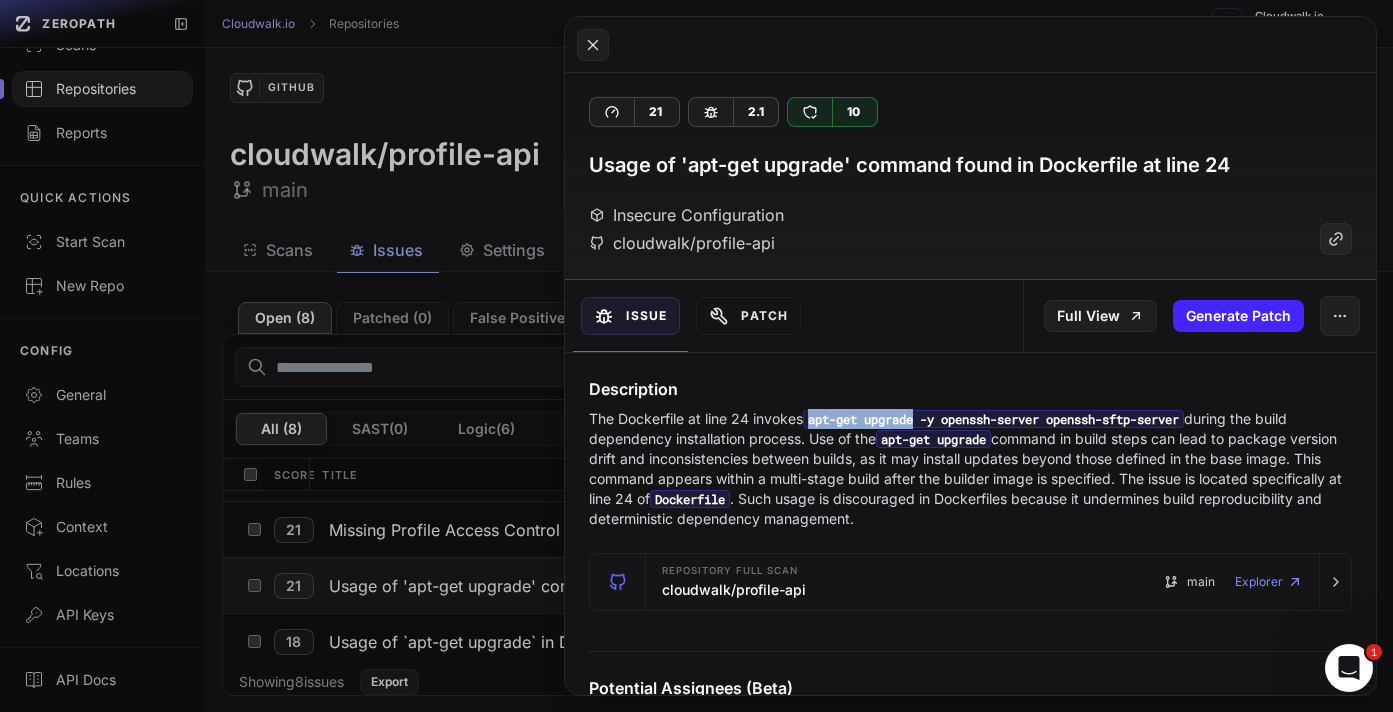 drag, startPoint x: 814, startPoint y: 423, endPoint x: 925, endPoint y: 424, distance: 111.0045 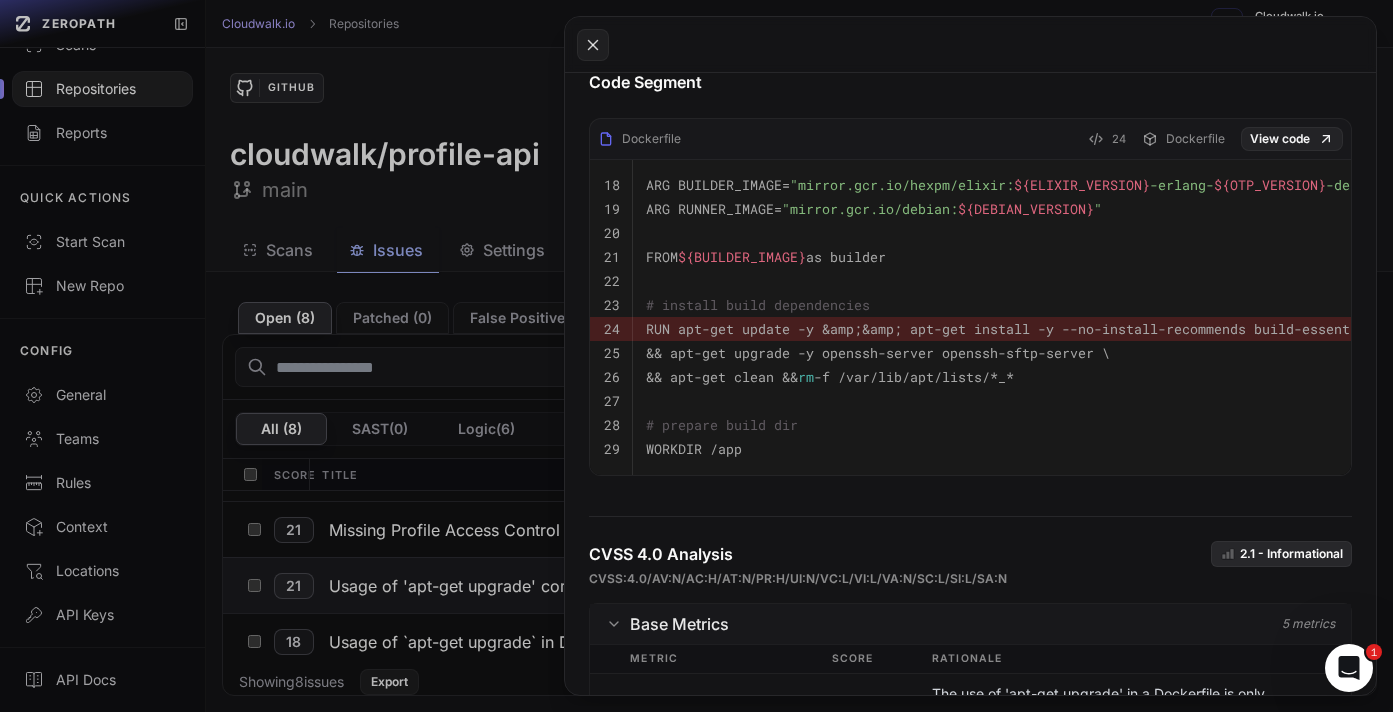 scroll, scrollTop: 820, scrollLeft: 0, axis: vertical 